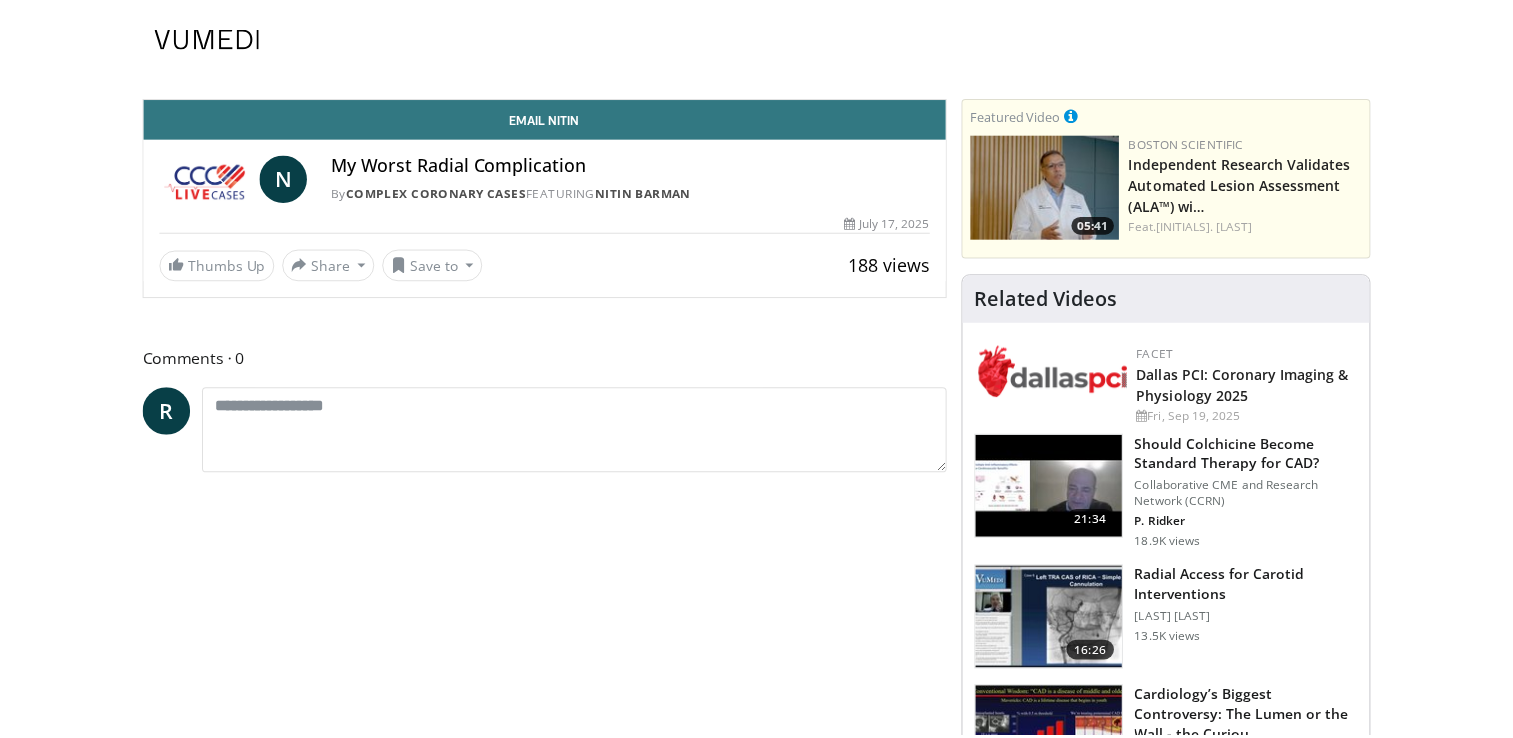 scroll, scrollTop: 0, scrollLeft: 0, axis: both 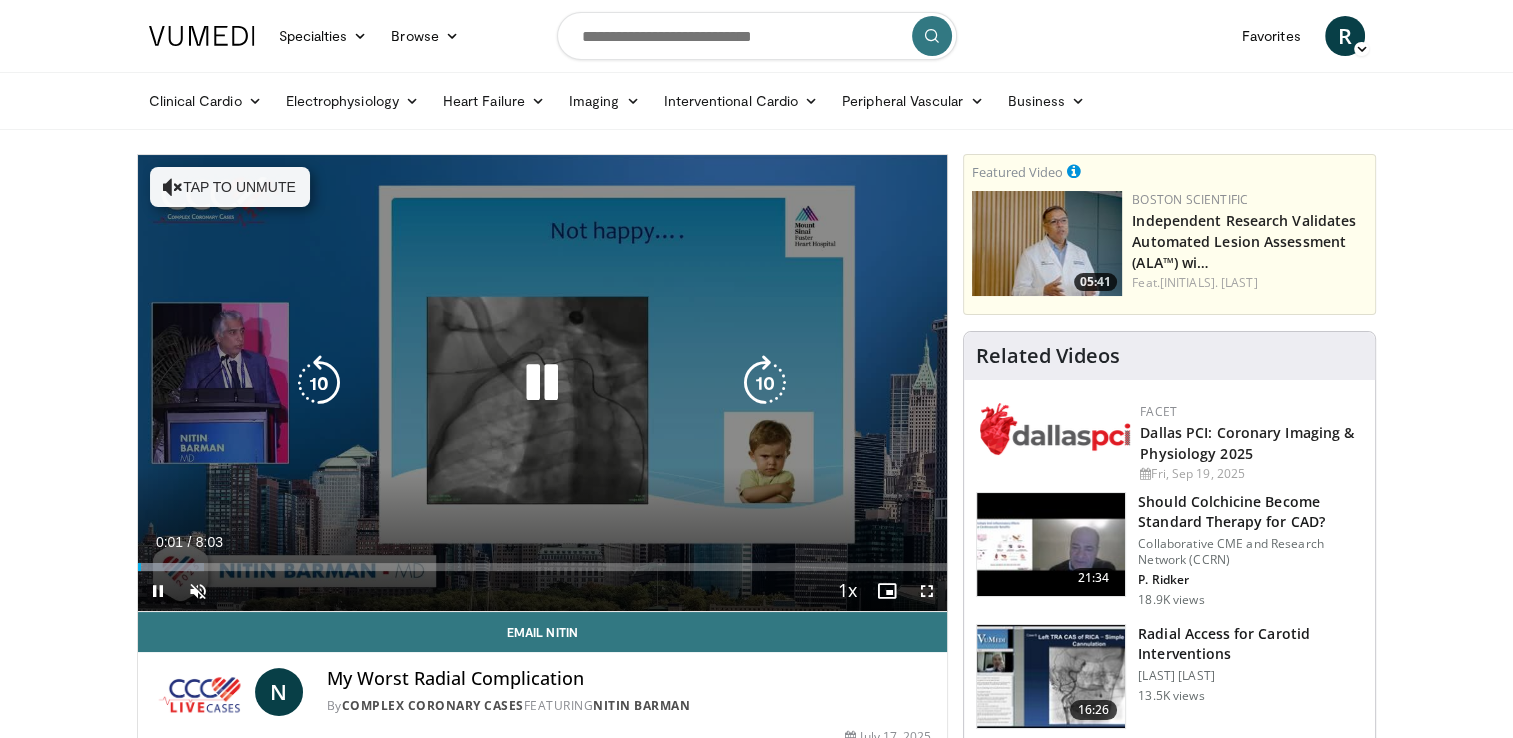 click on "Tap to unmute" at bounding box center (230, 187) 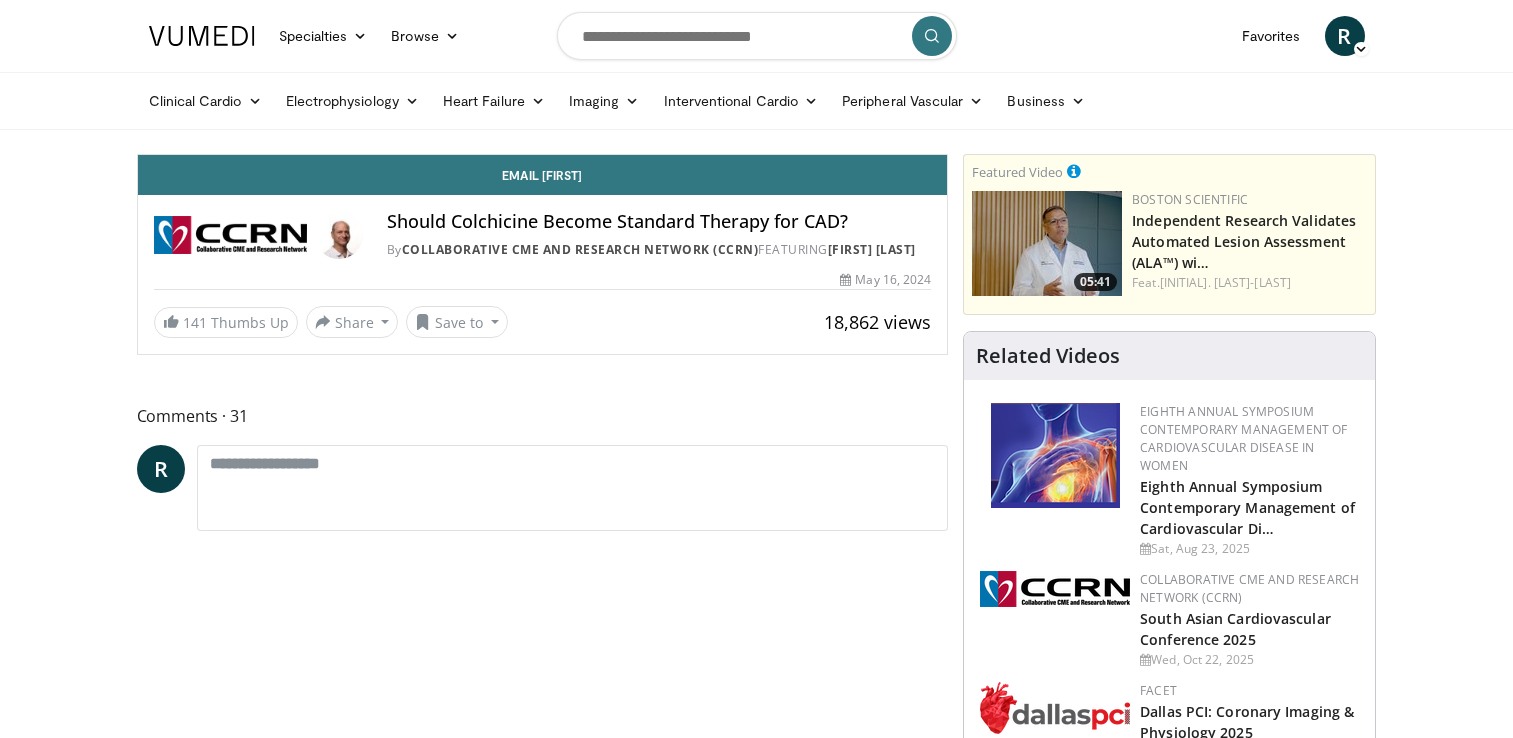 scroll, scrollTop: 0, scrollLeft: 0, axis: both 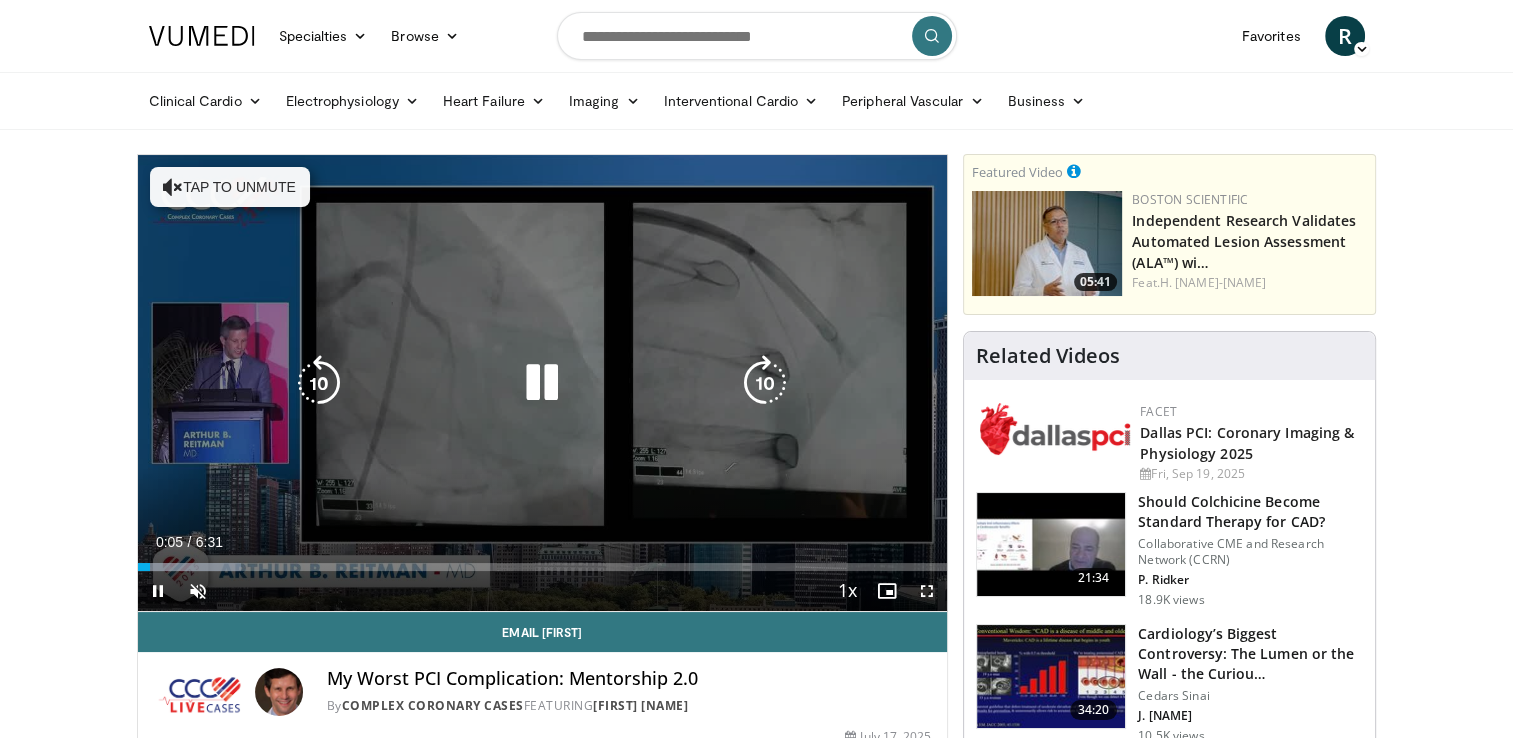 click at bounding box center [173, 187] 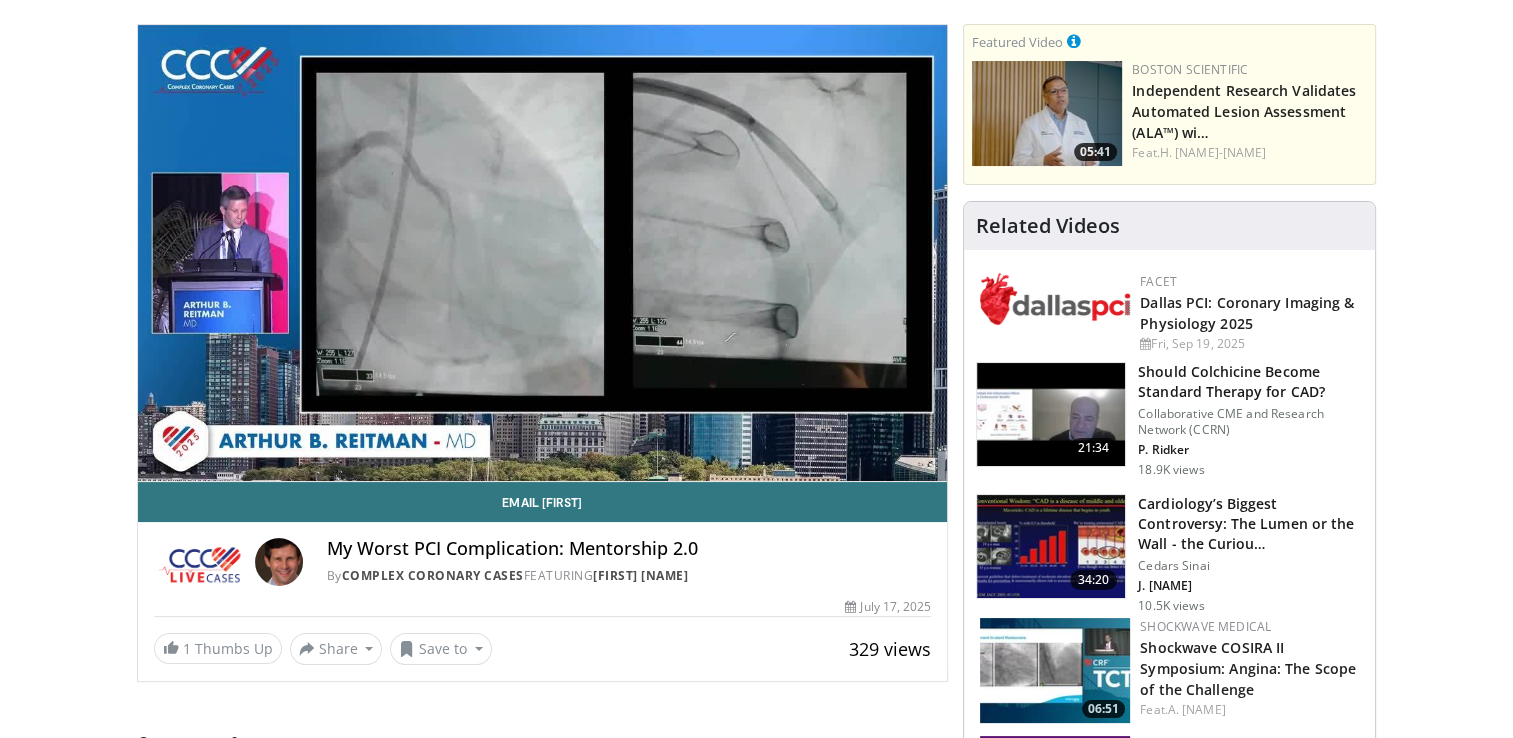 scroll, scrollTop: 134, scrollLeft: 0, axis: vertical 